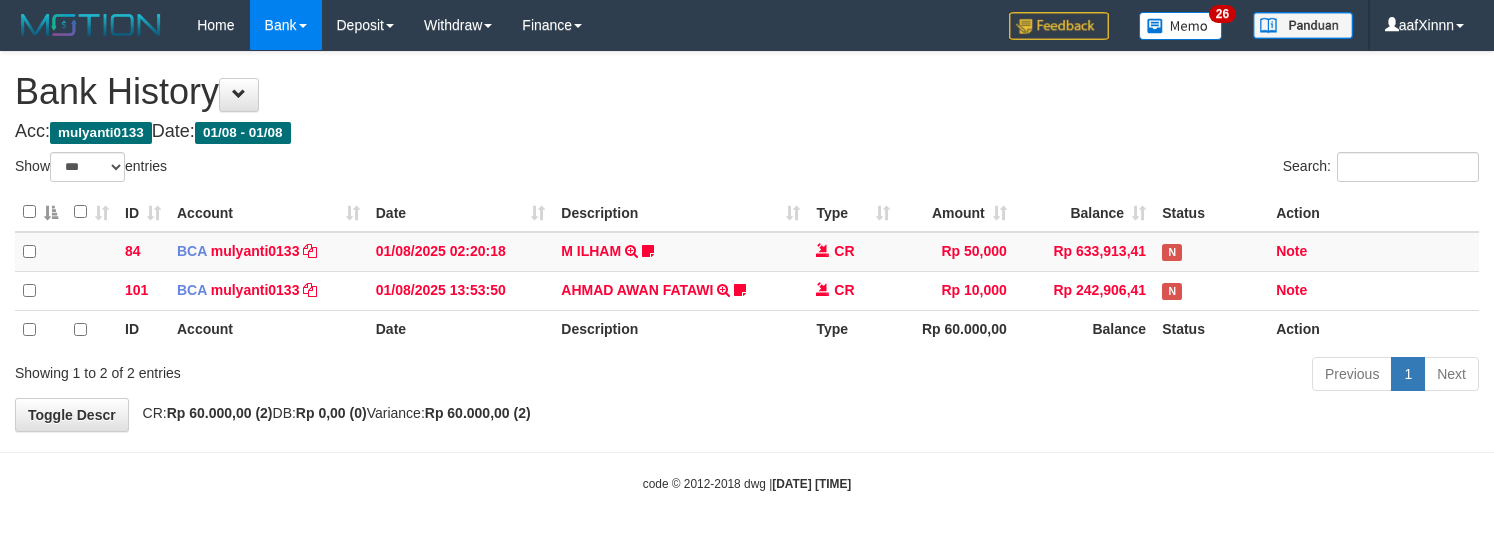 select on "***" 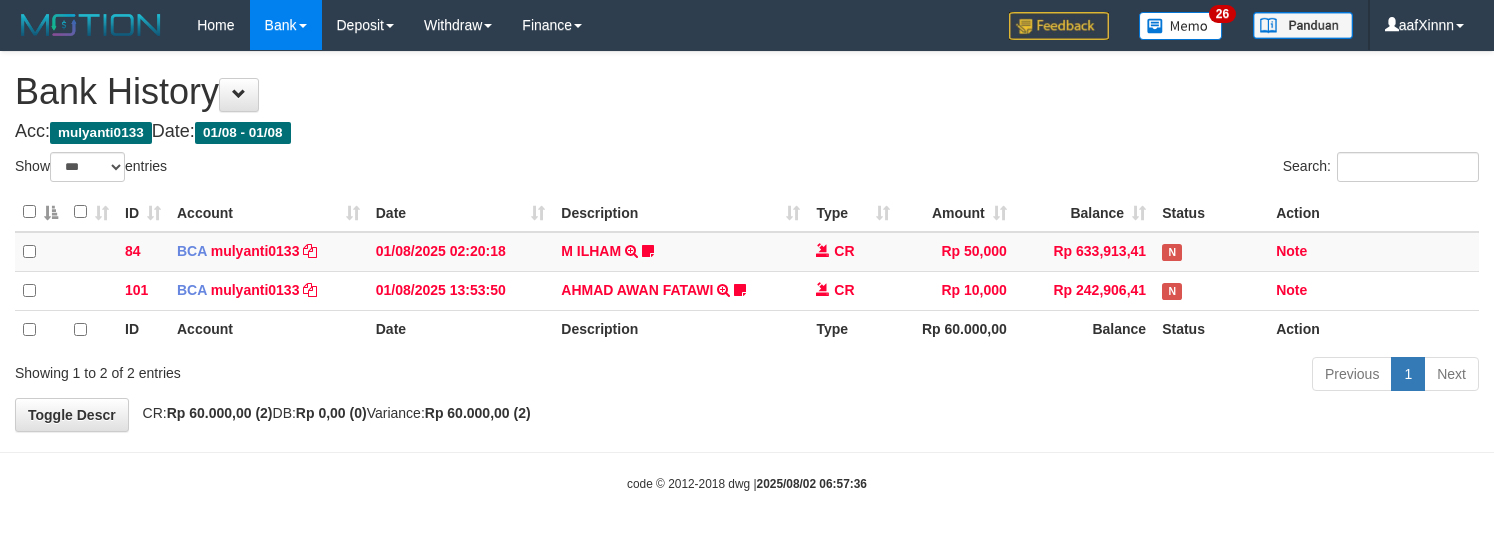 select on "***" 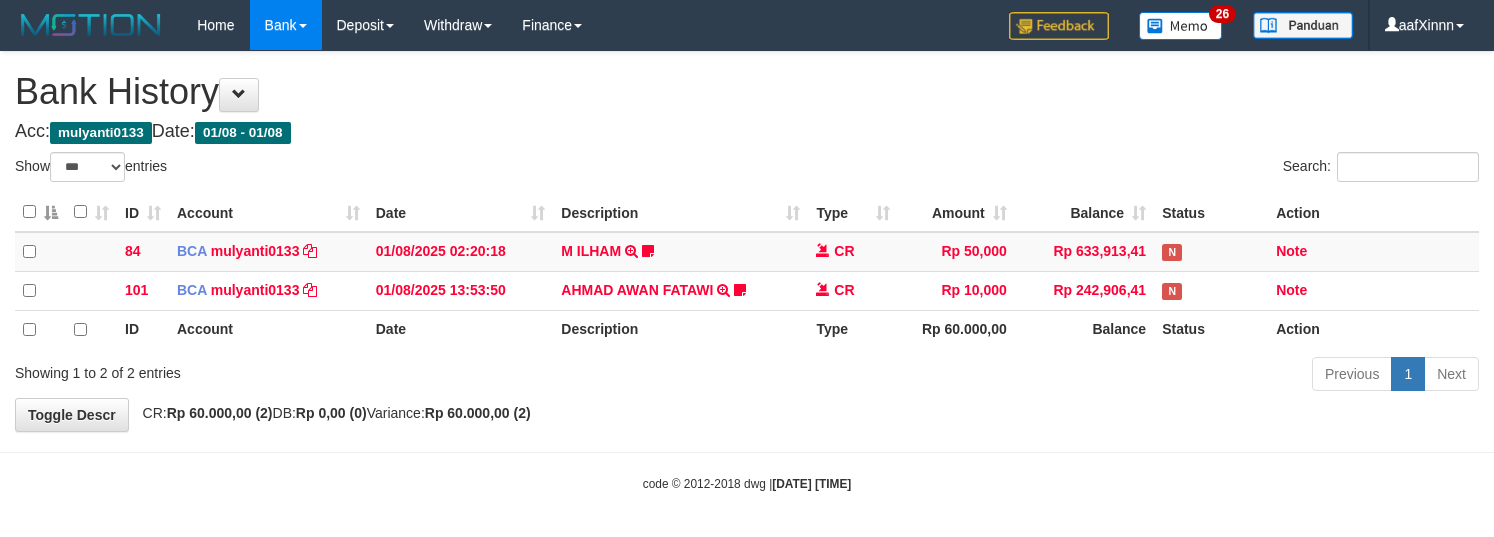 select on "***" 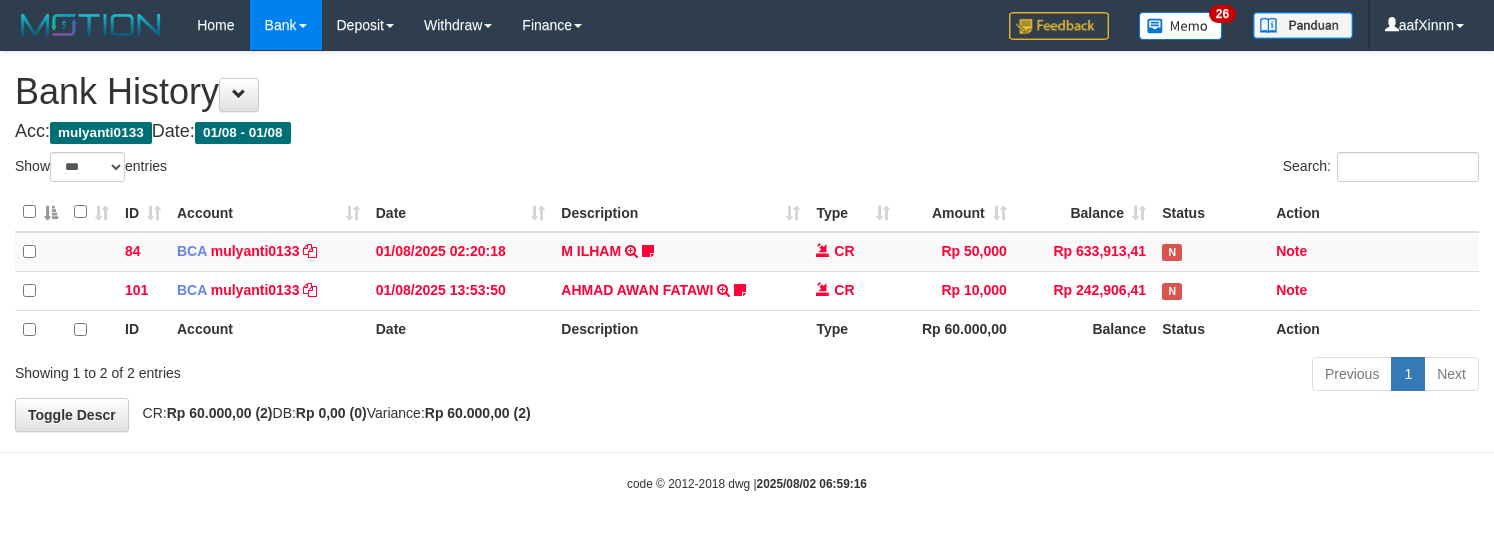 select on "***" 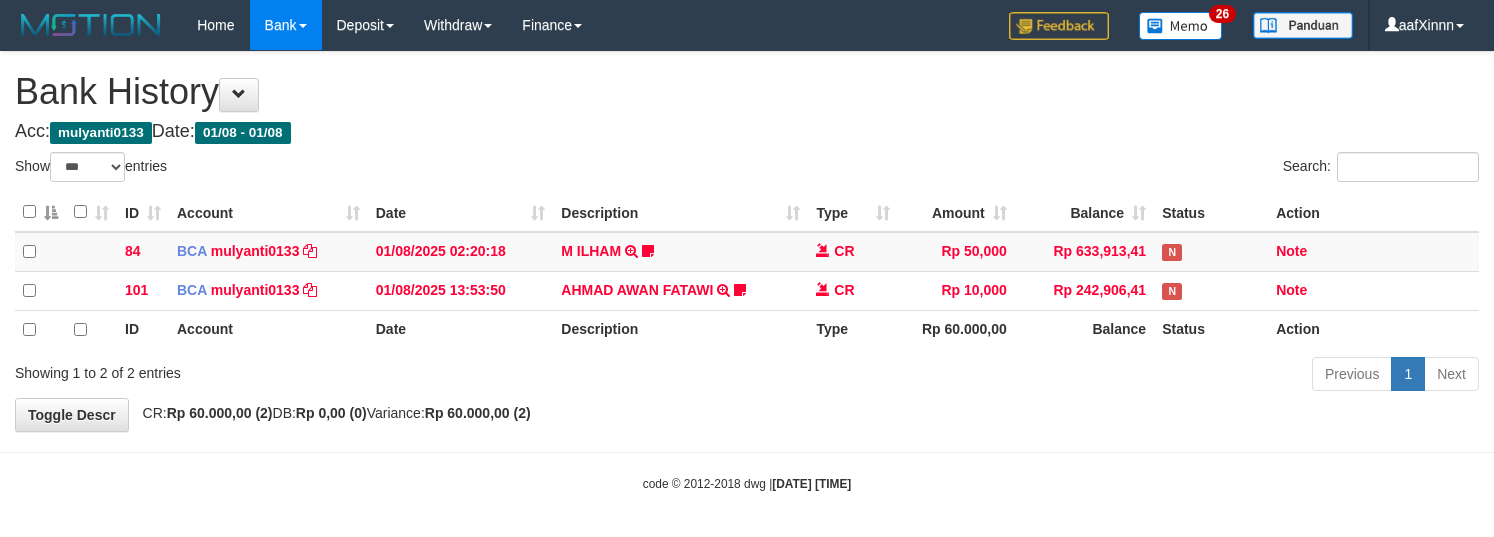 select on "***" 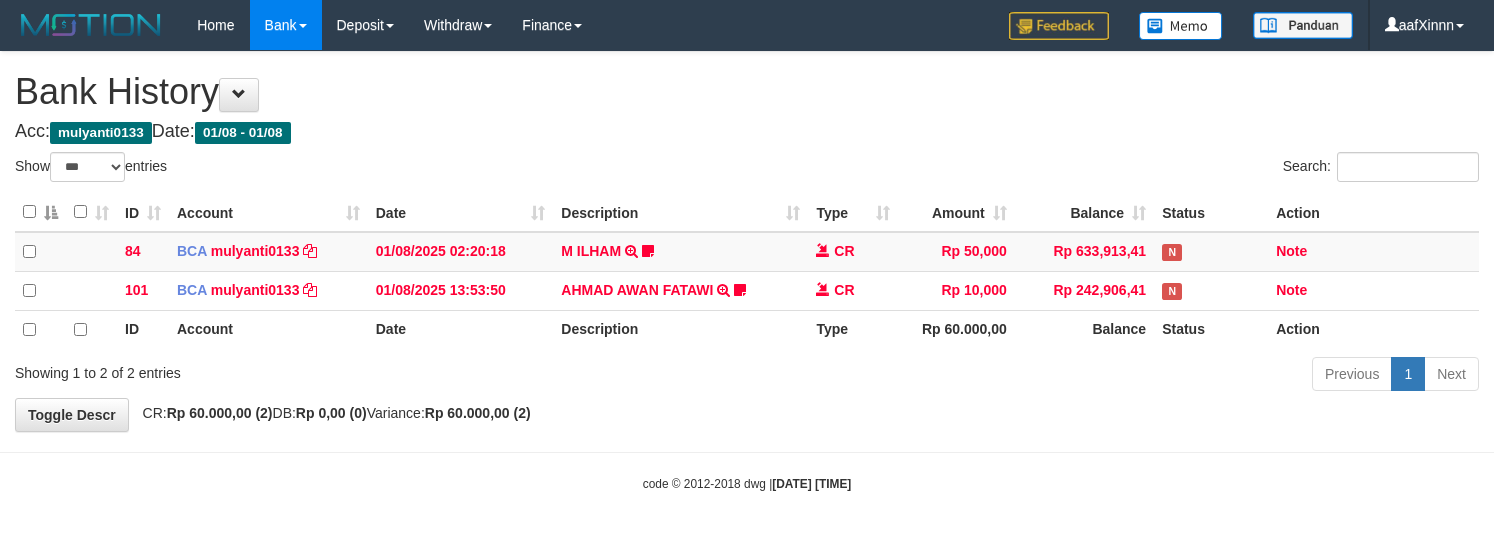 select on "***" 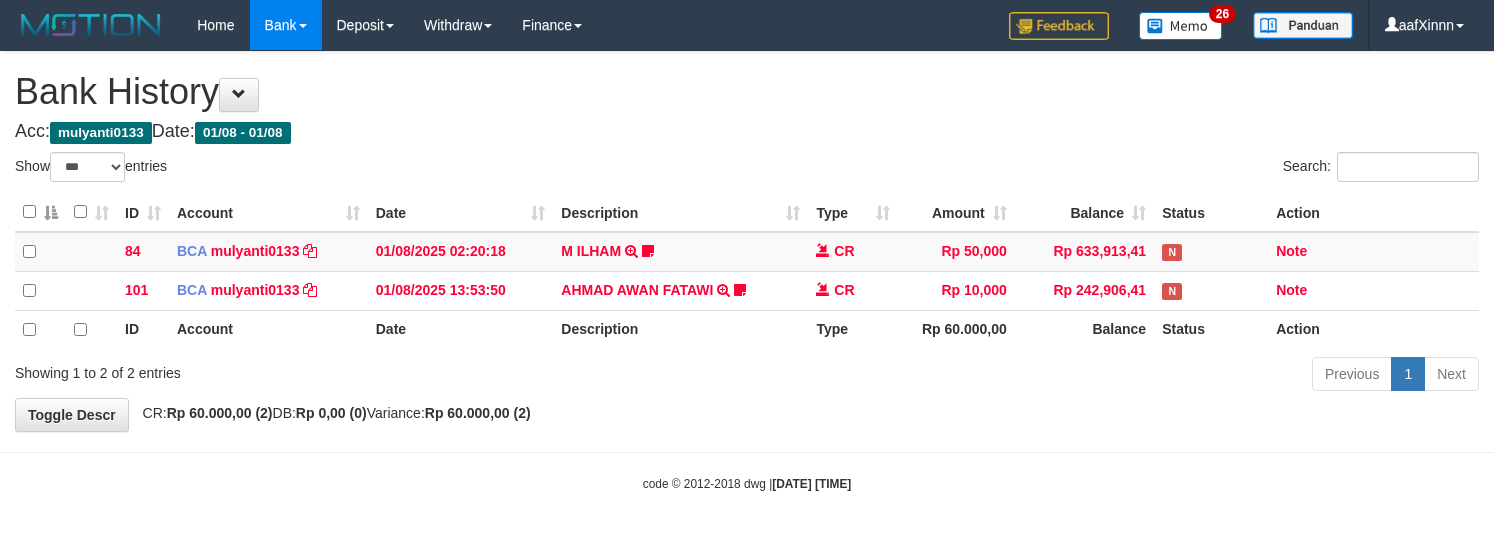 select on "***" 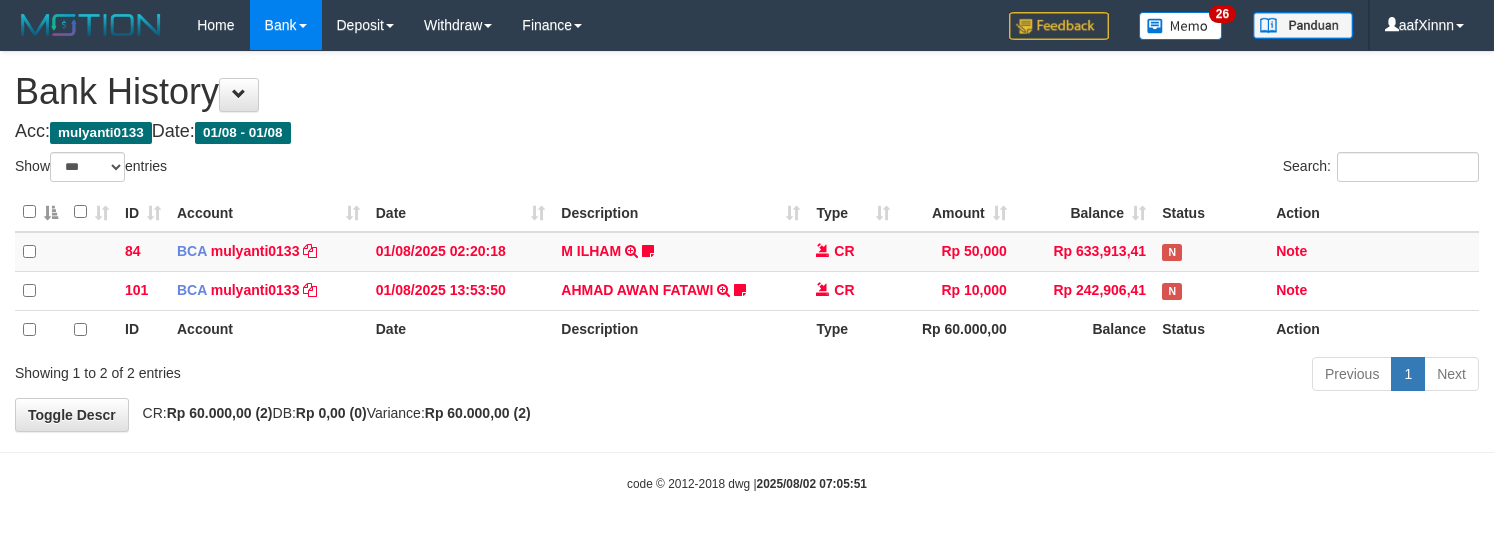 select on "***" 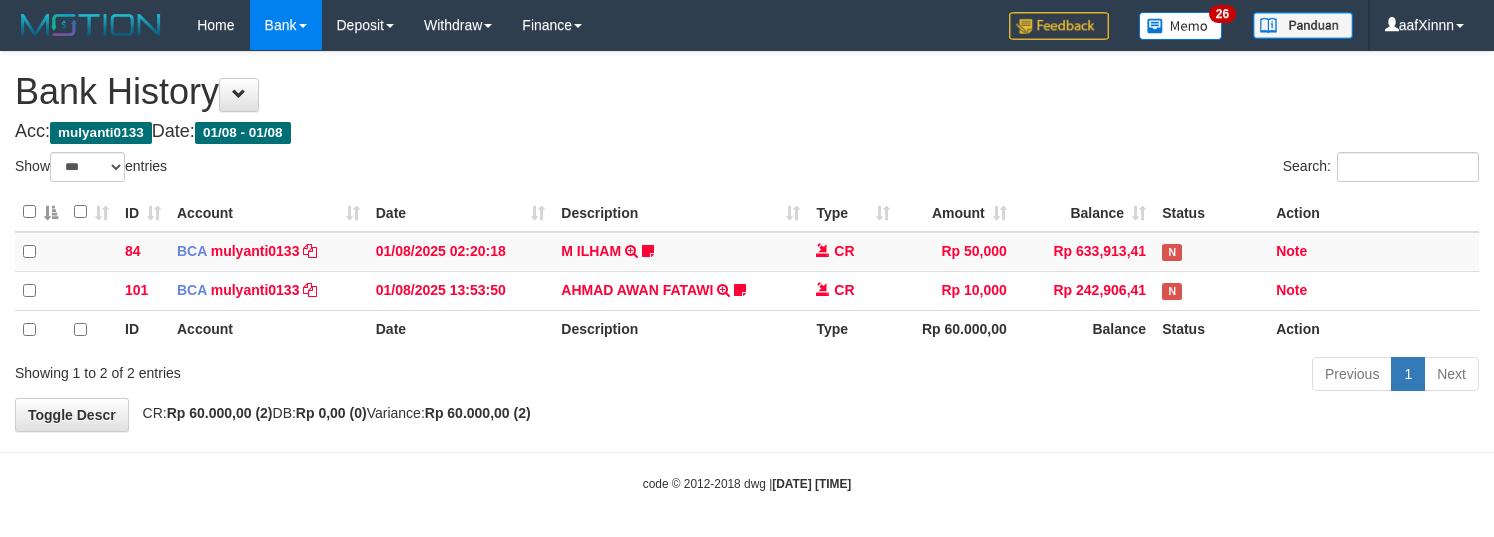 select on "***" 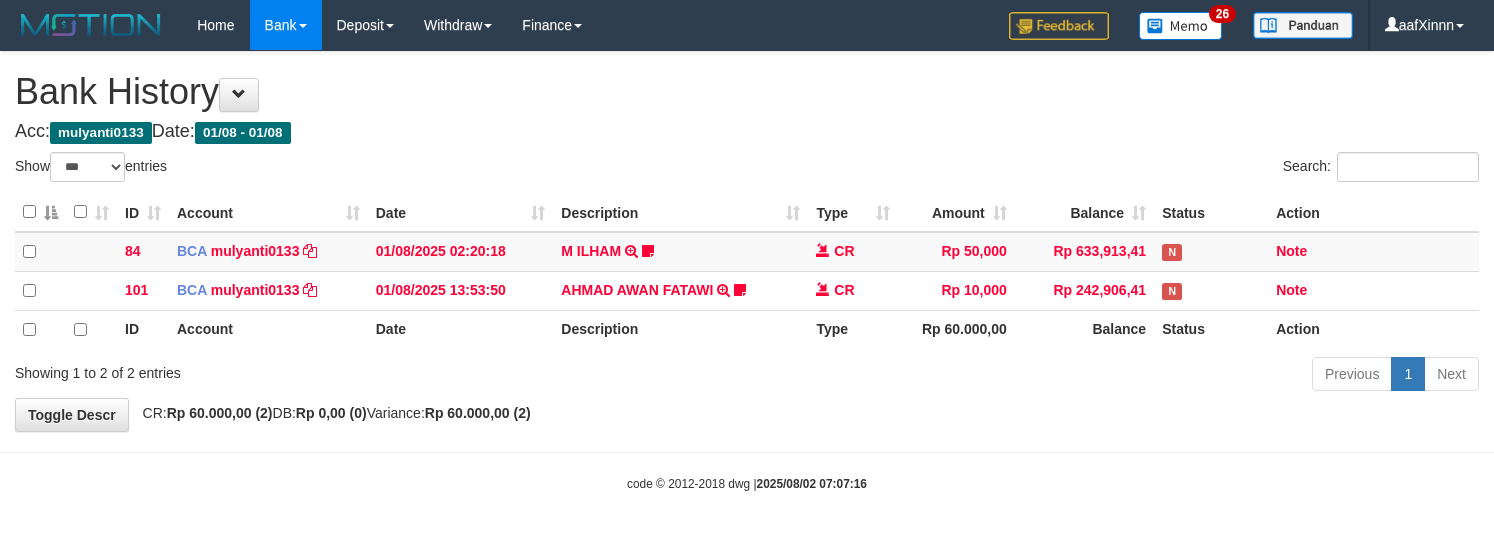 select on "***" 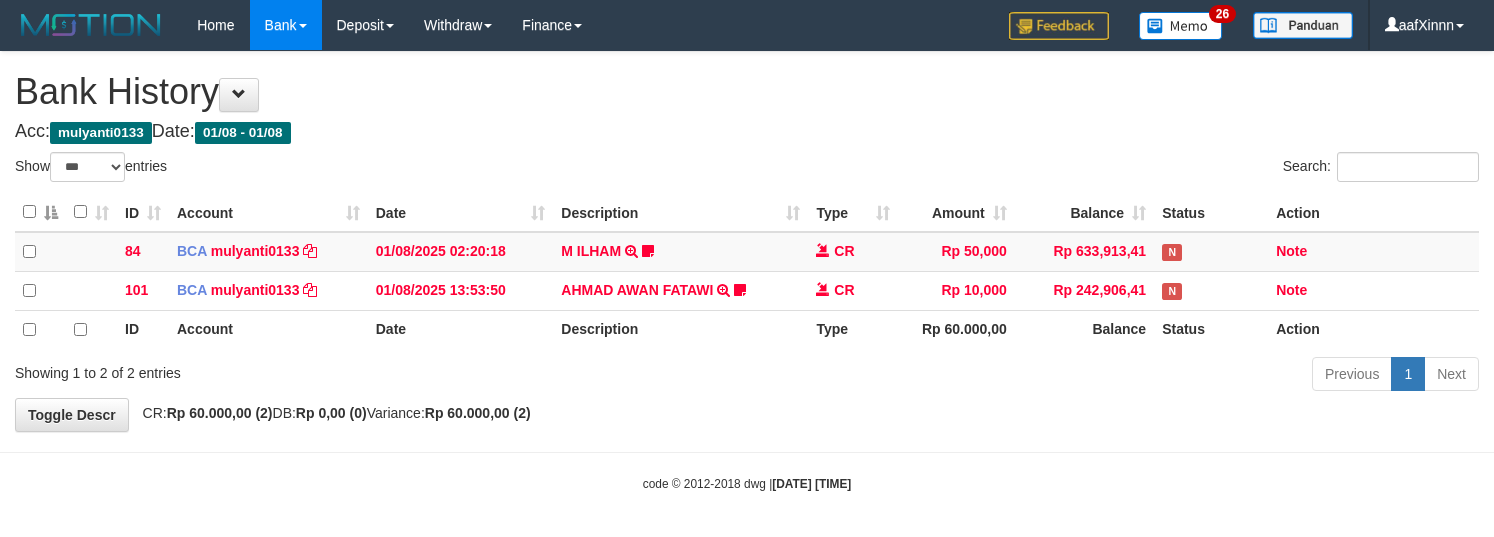 select on "***" 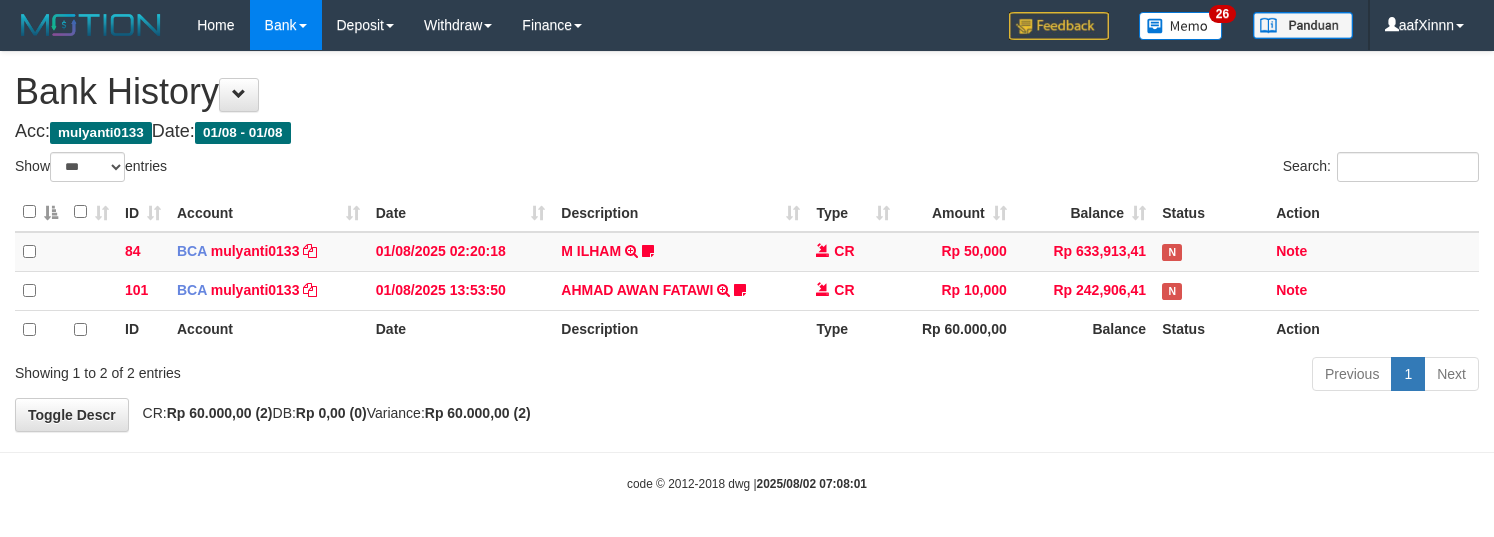 select on "***" 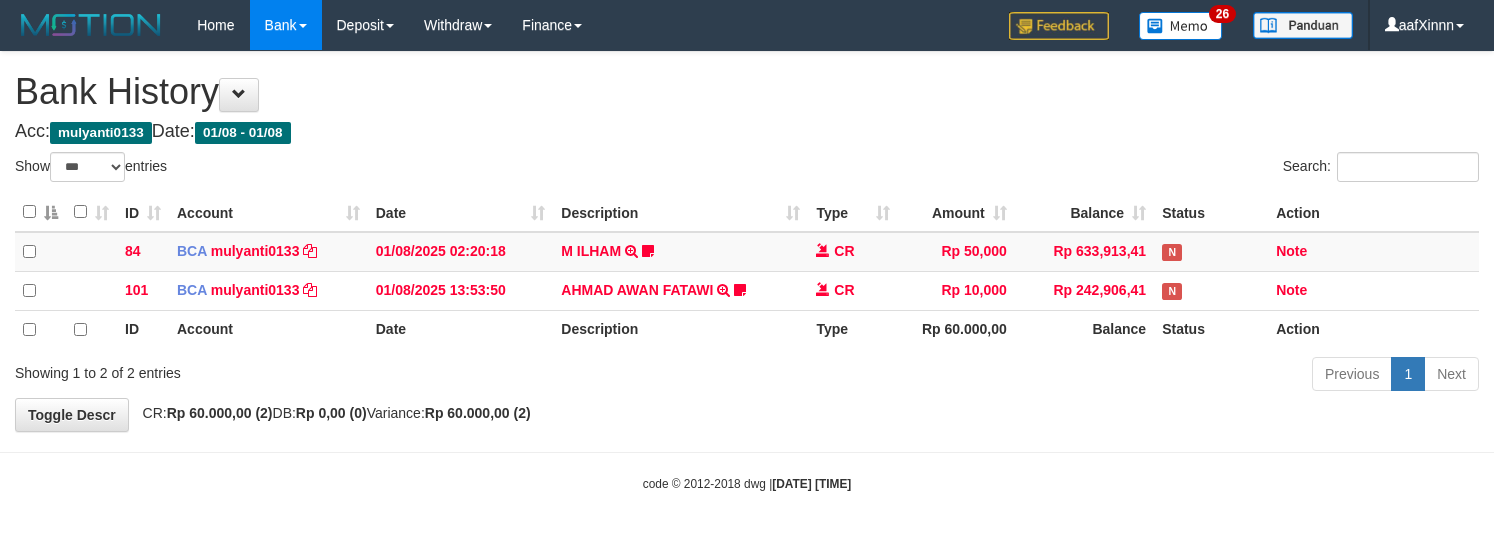 select on "***" 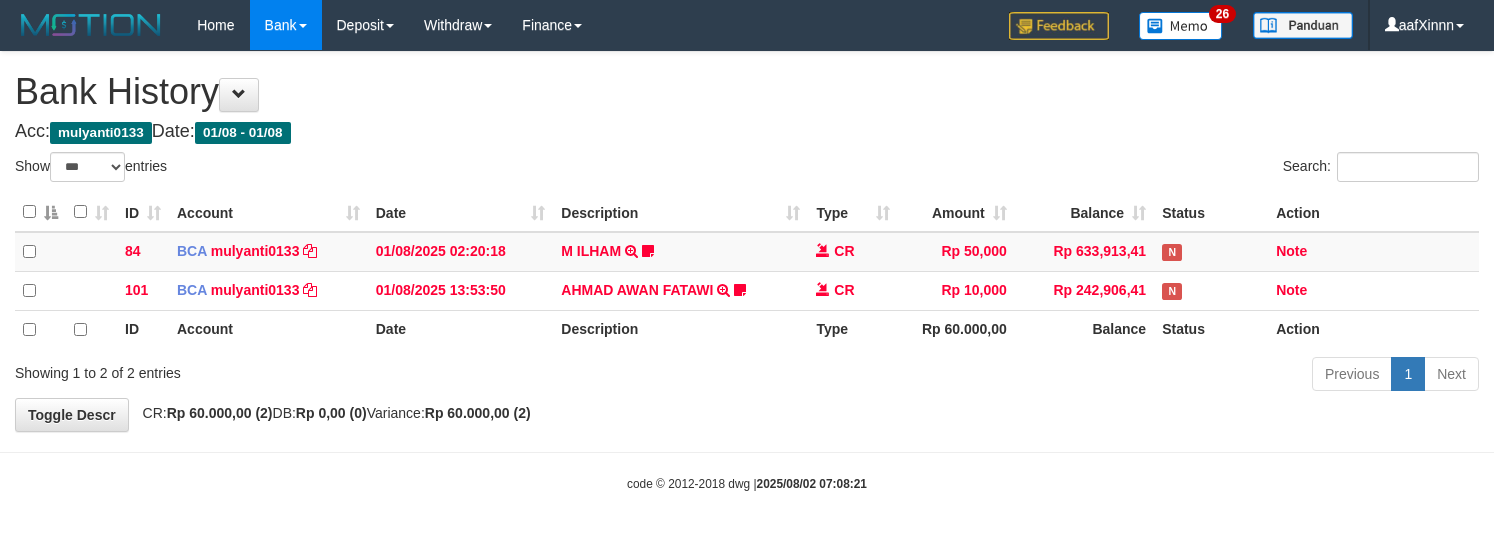 select on "***" 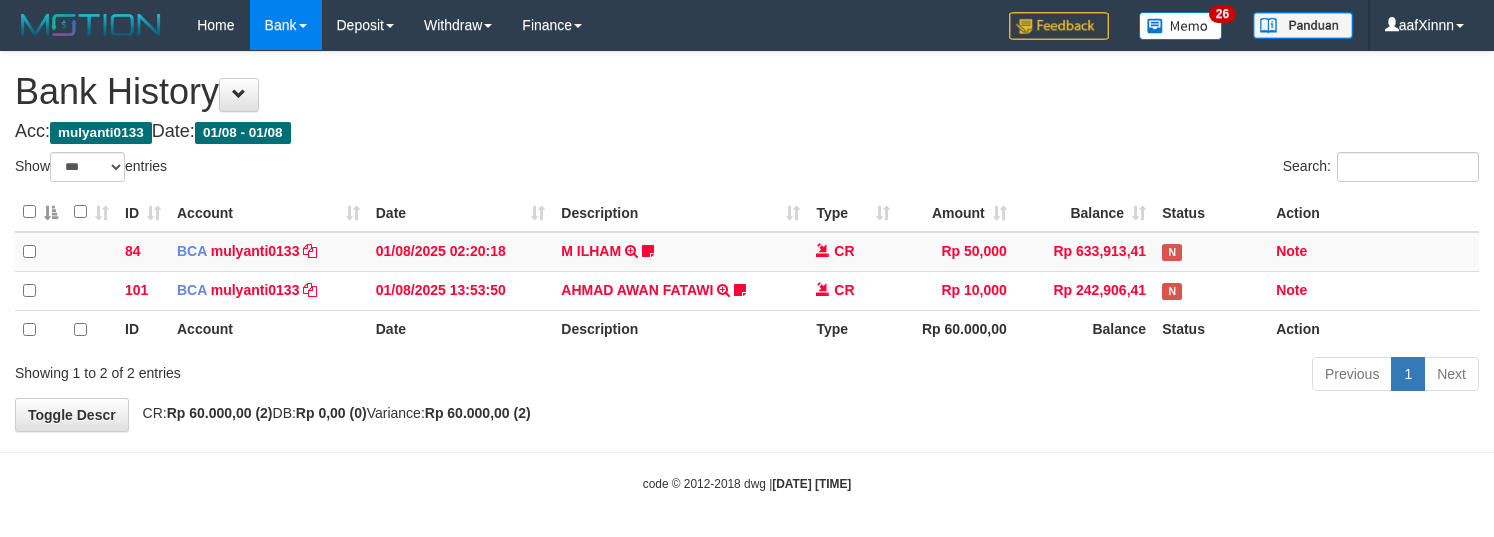 select on "***" 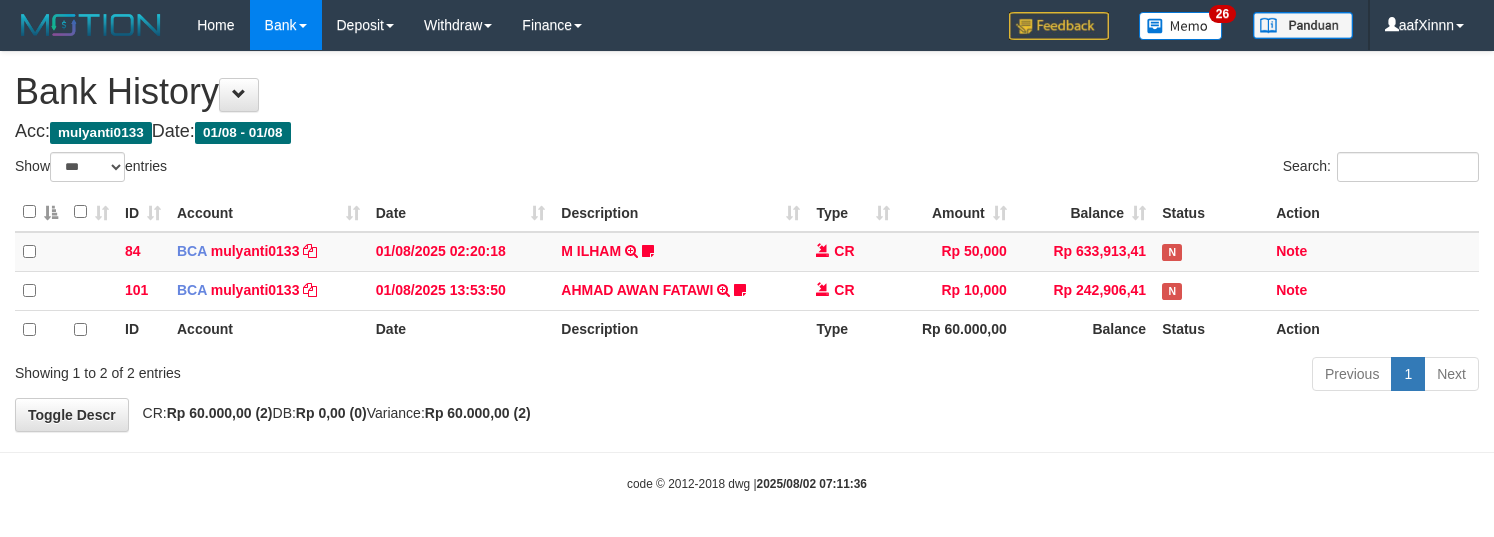select on "***" 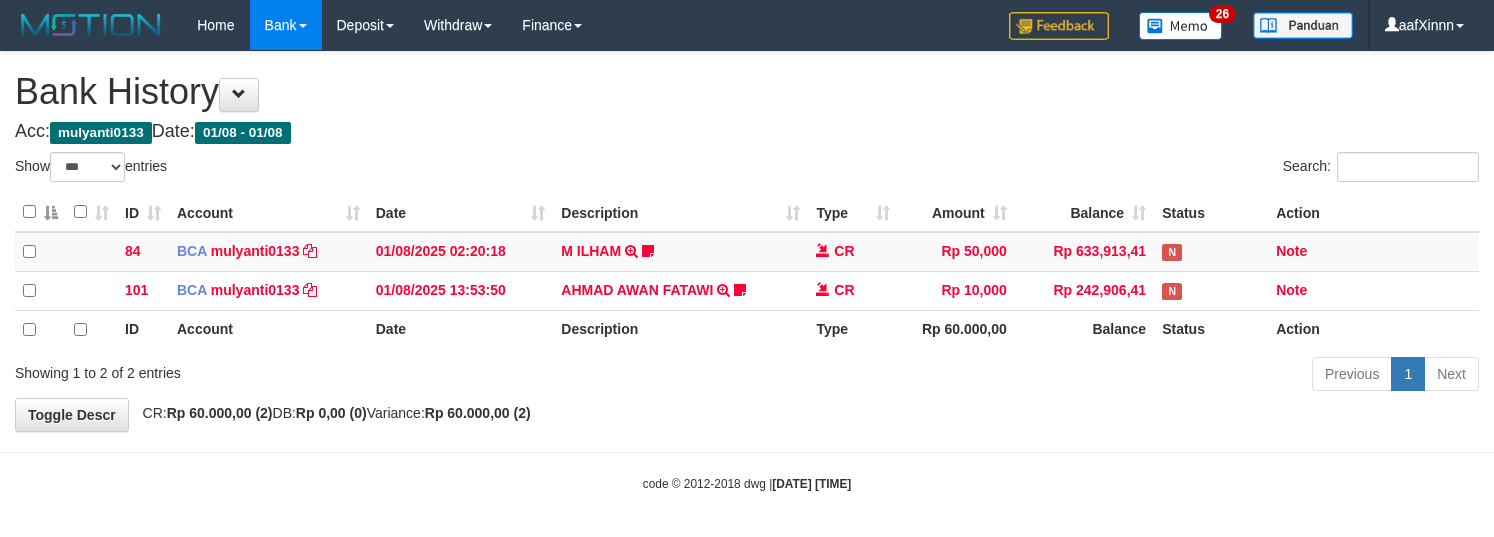 select on "***" 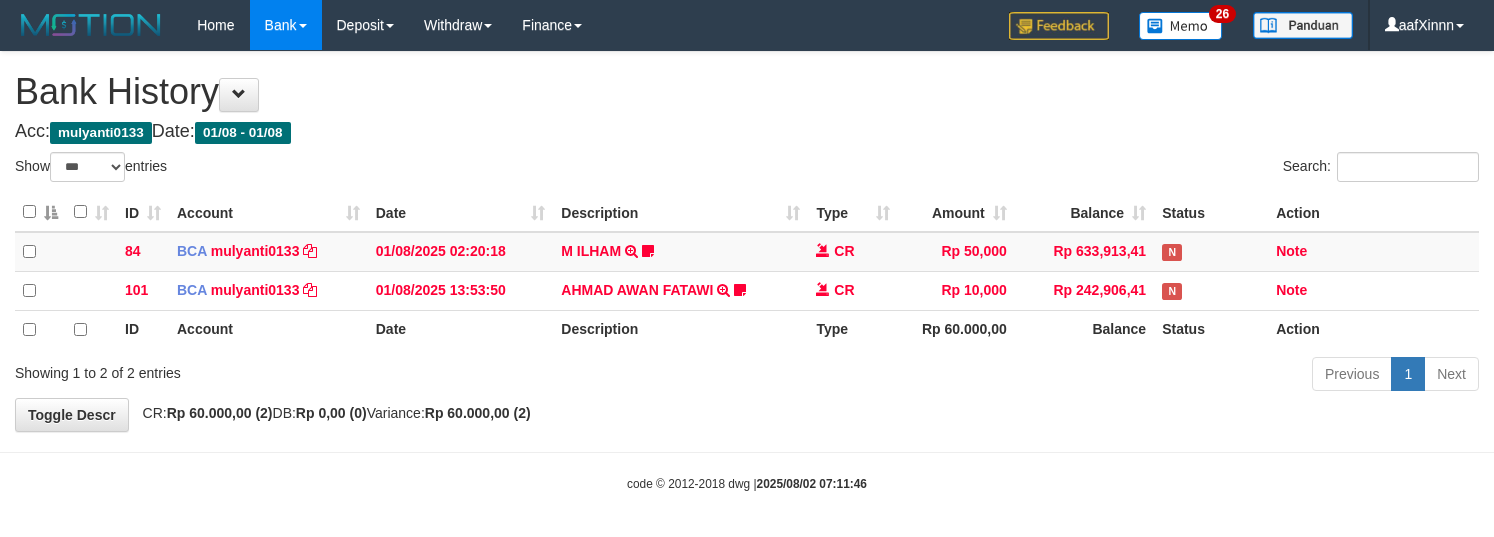 select on "***" 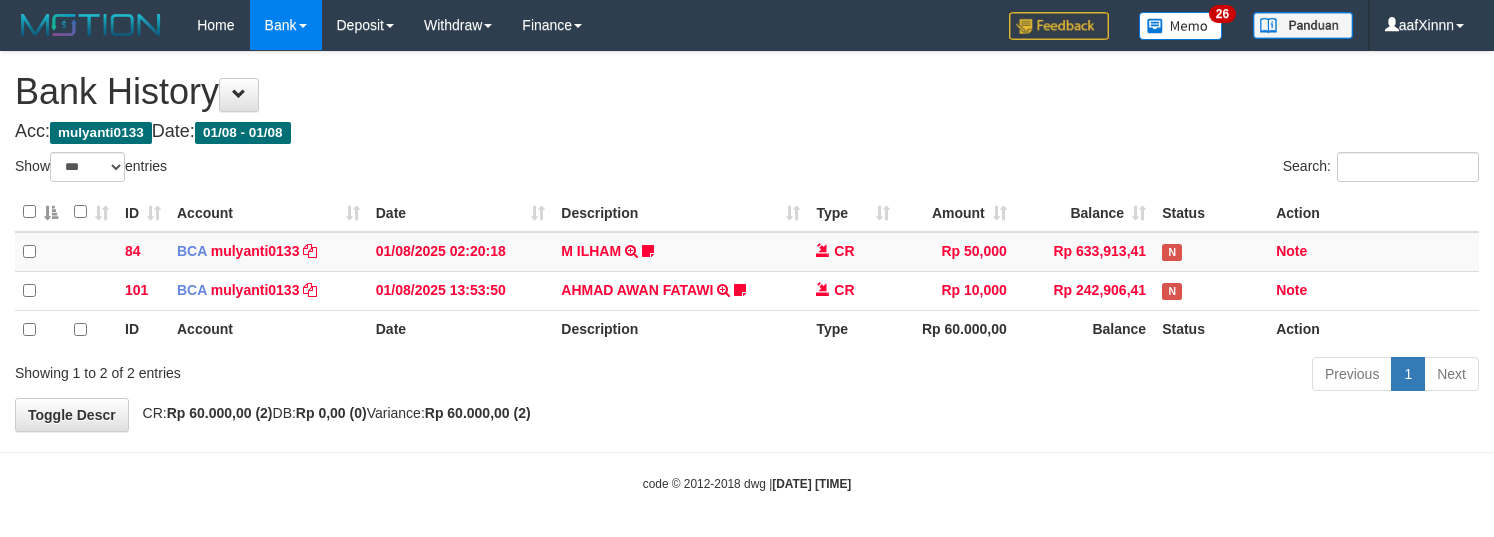 select on "***" 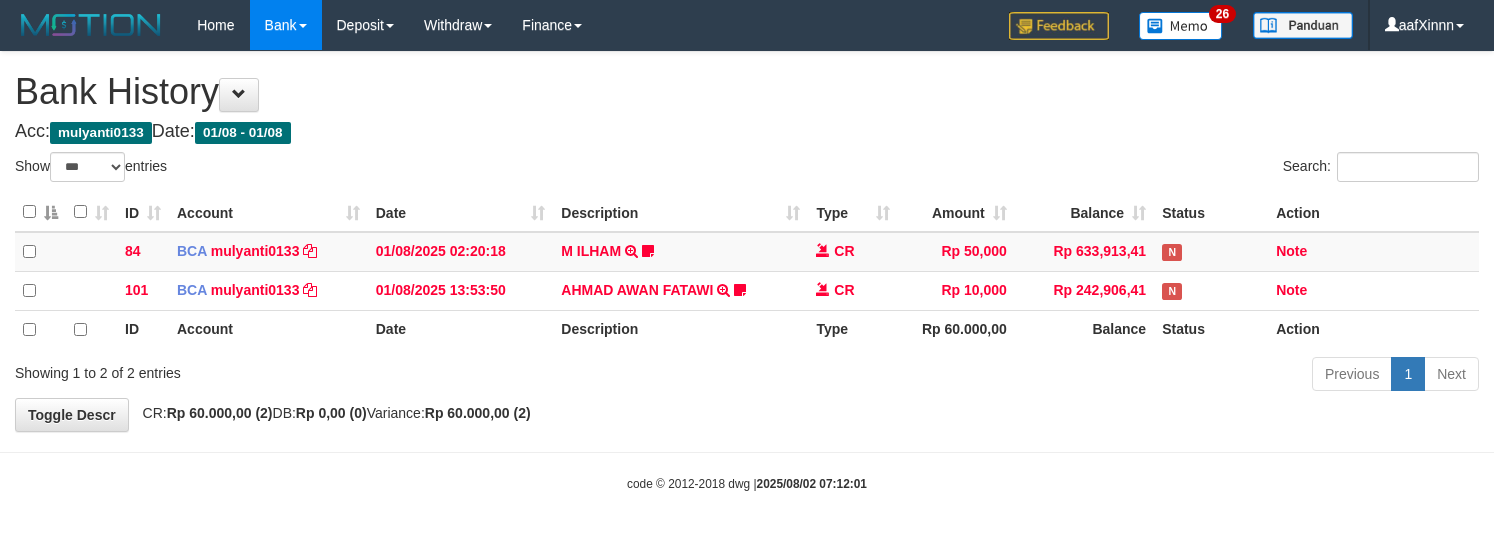 select on "***" 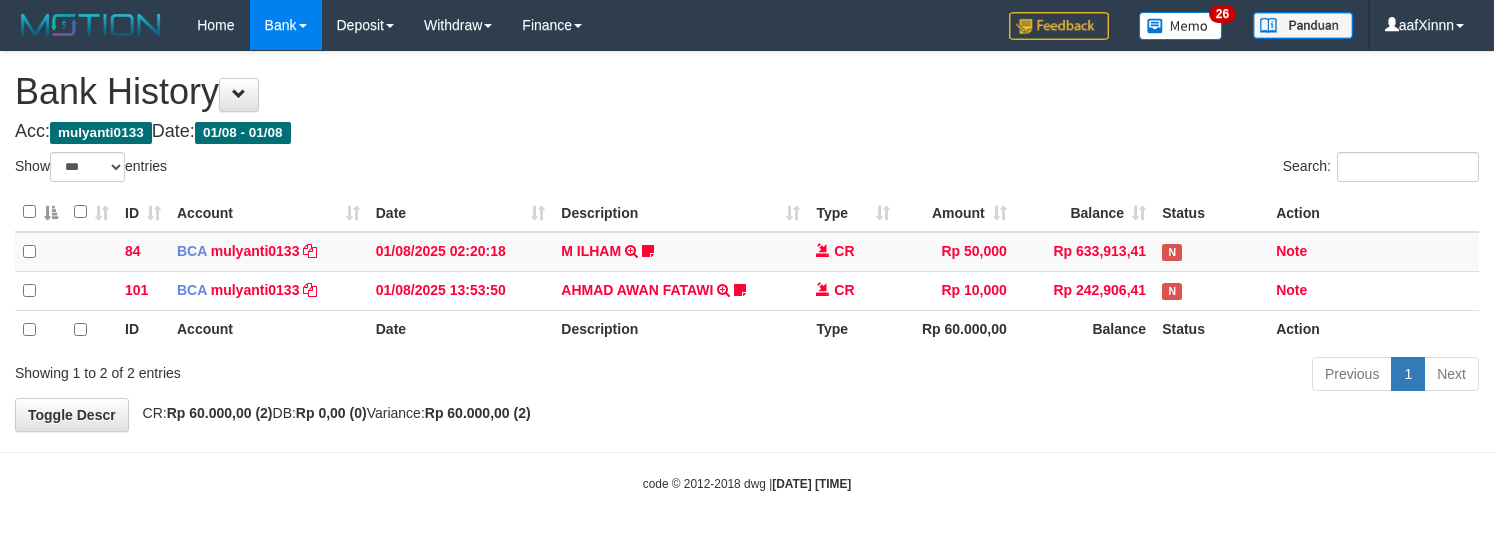 select on "***" 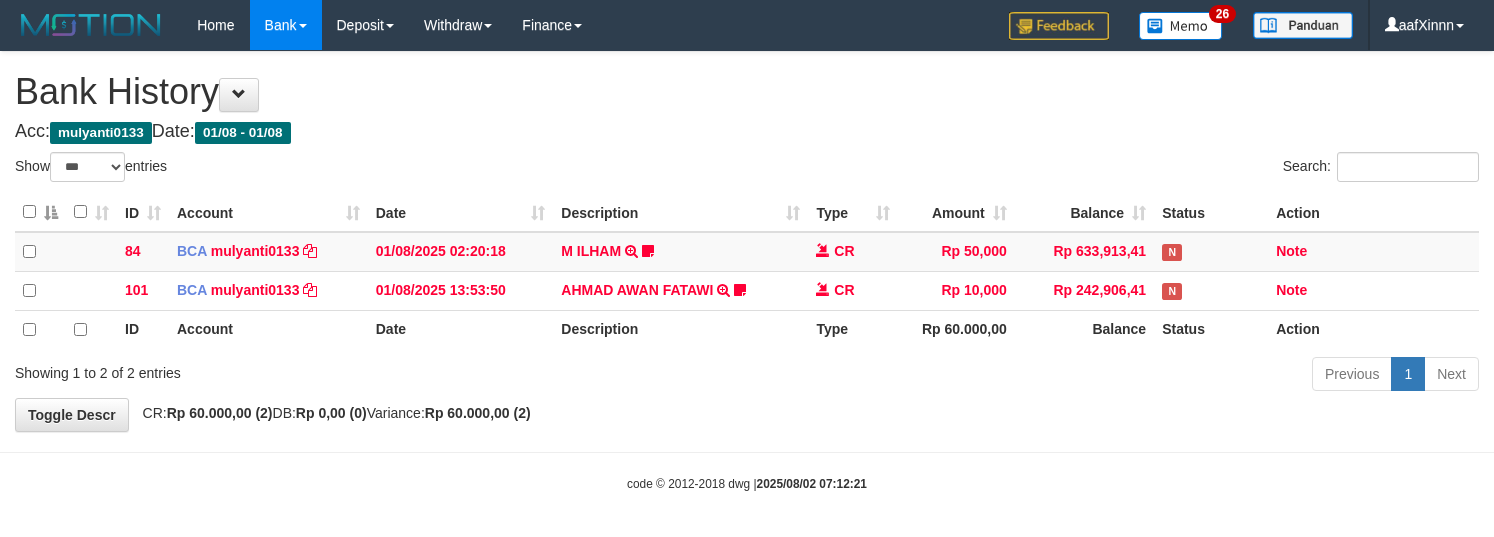 select on "***" 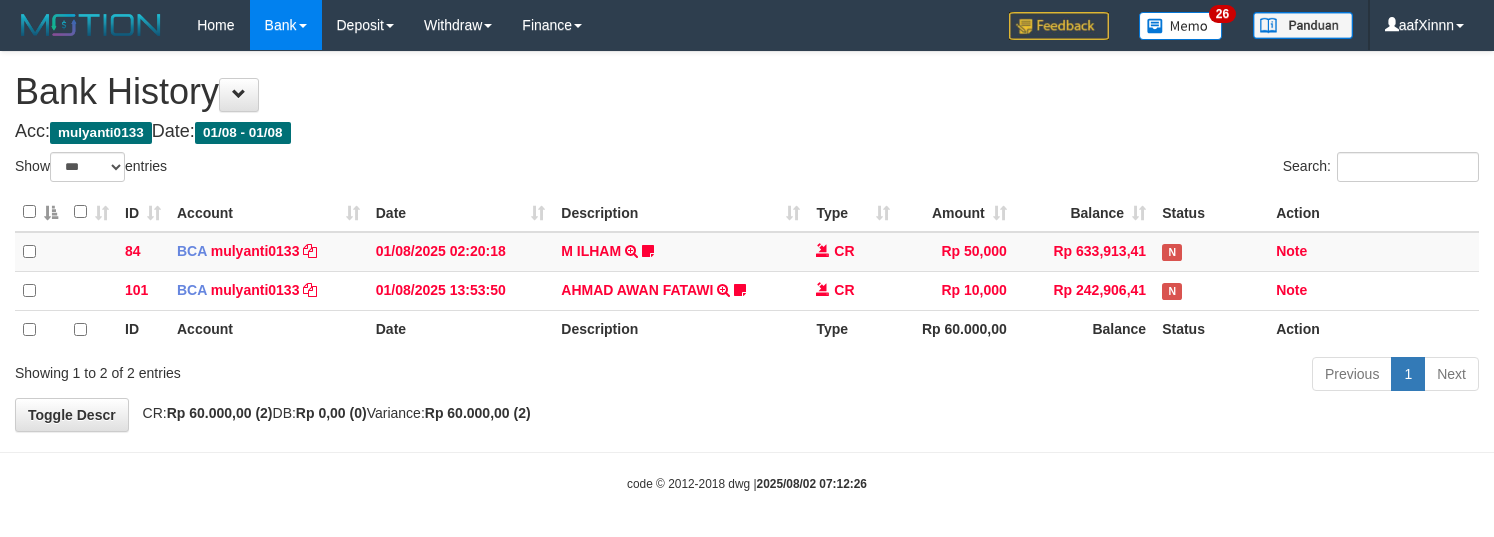 select on "***" 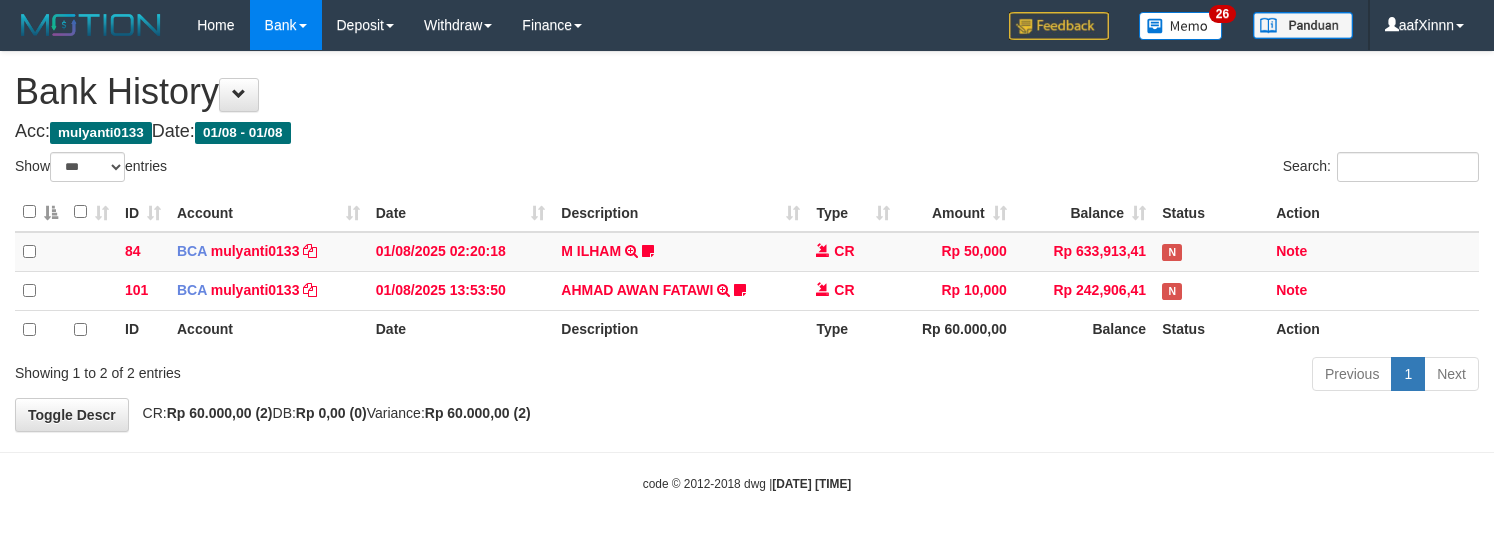 select on "***" 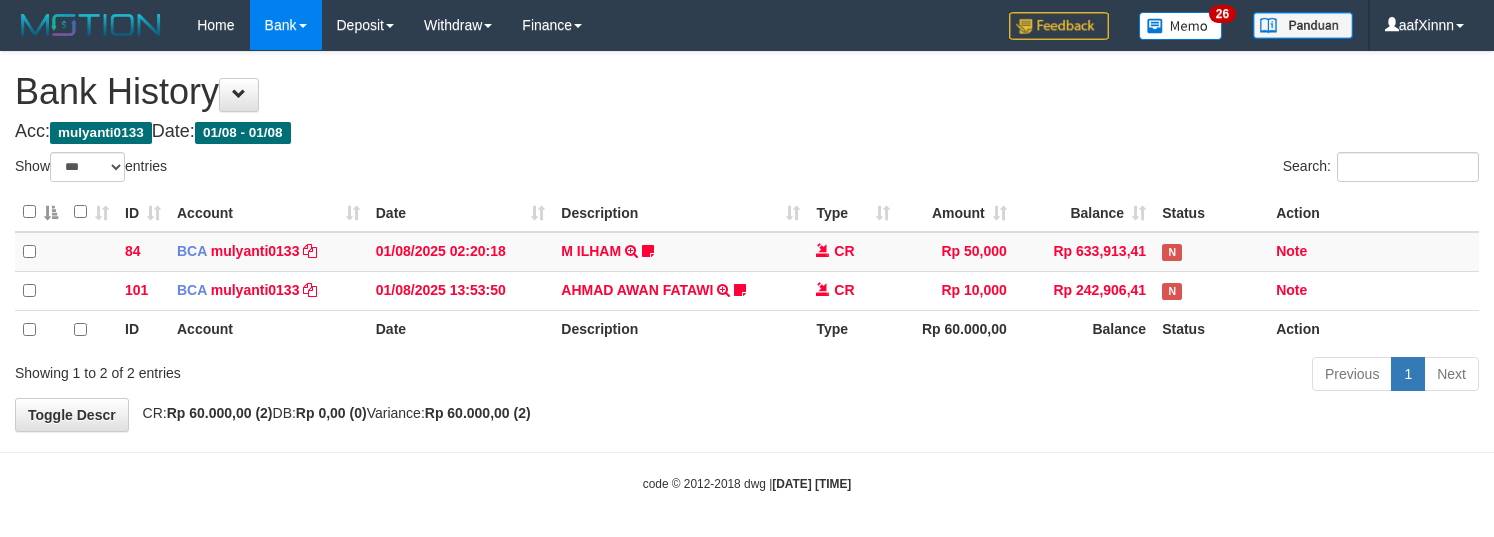 select on "***" 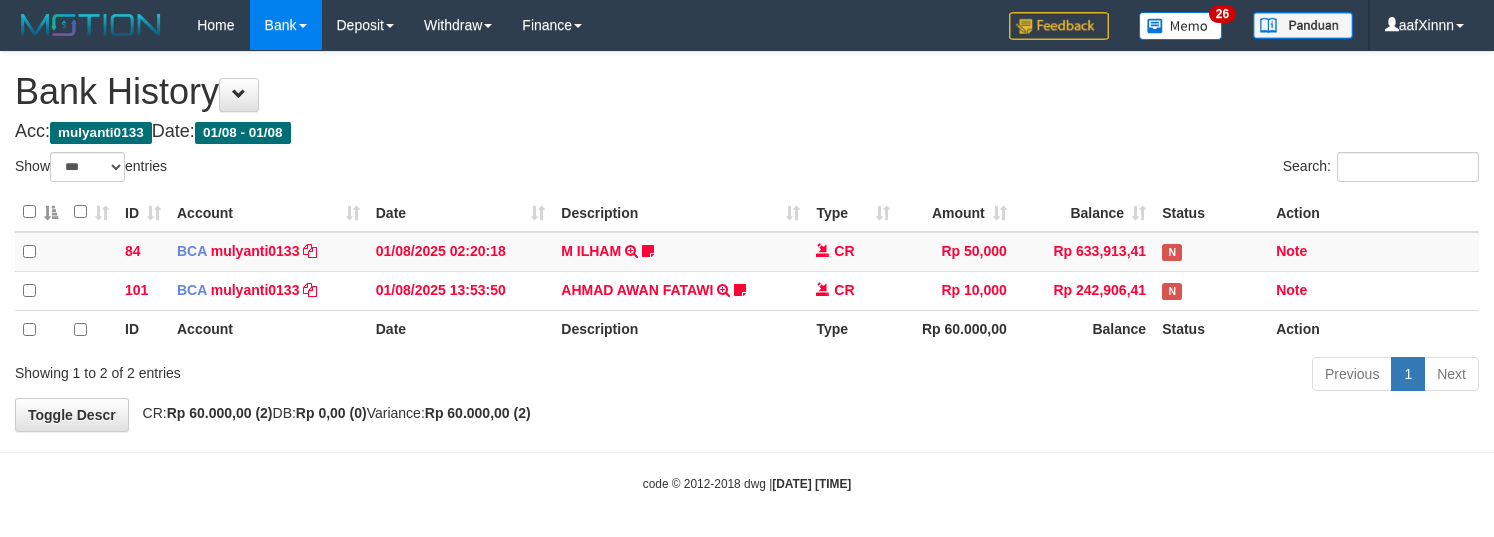 select on "***" 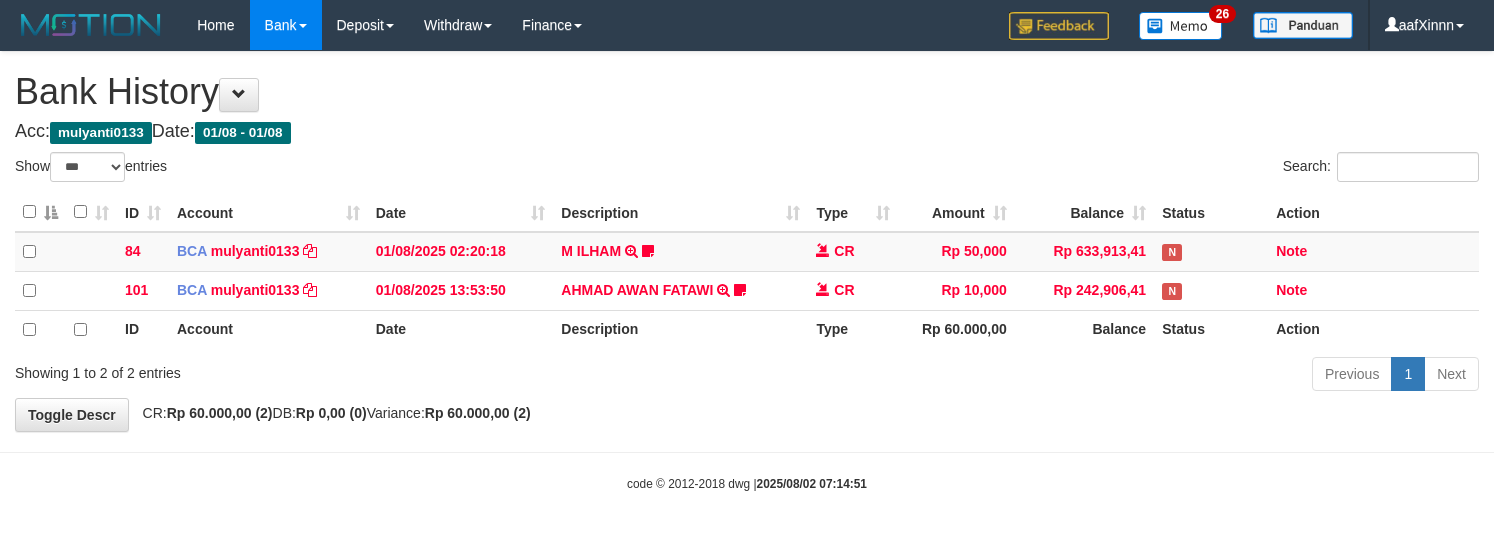 select on "***" 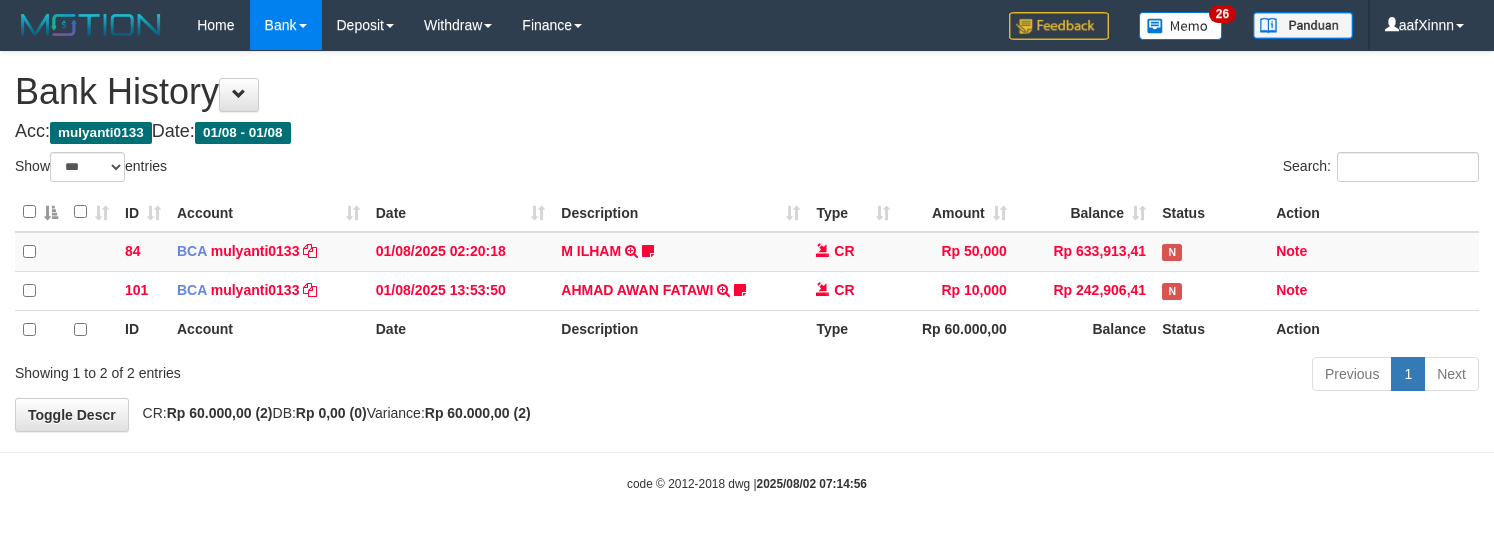 select on "***" 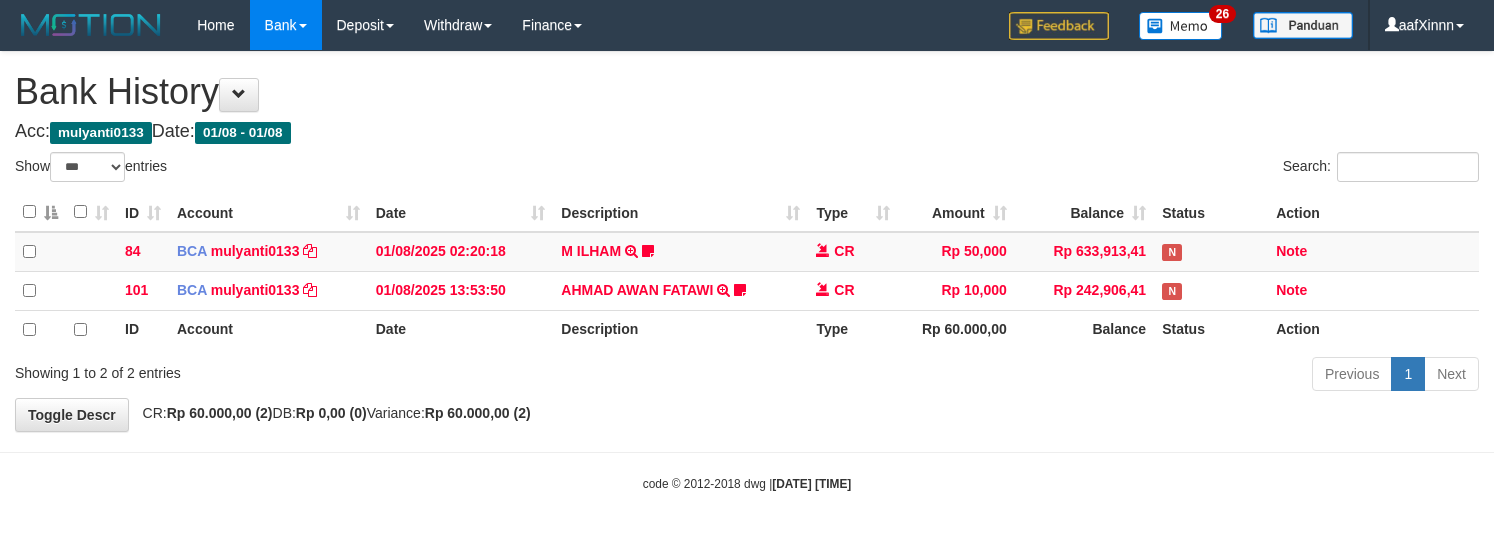 select on "***" 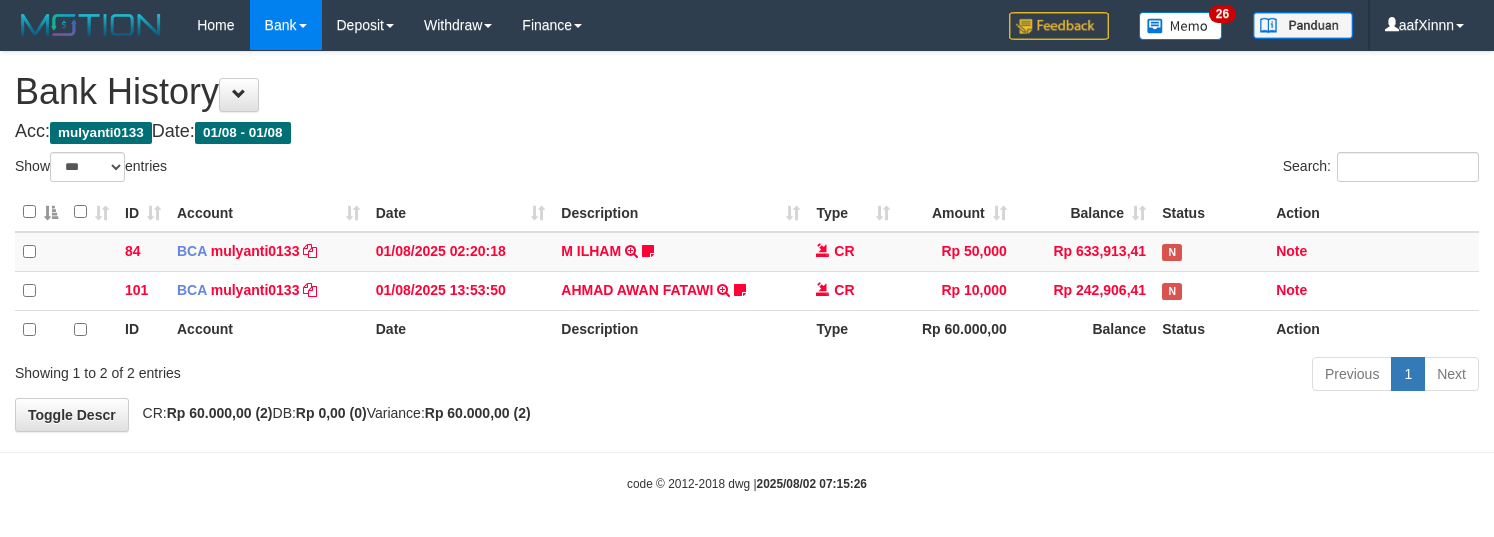 select on "***" 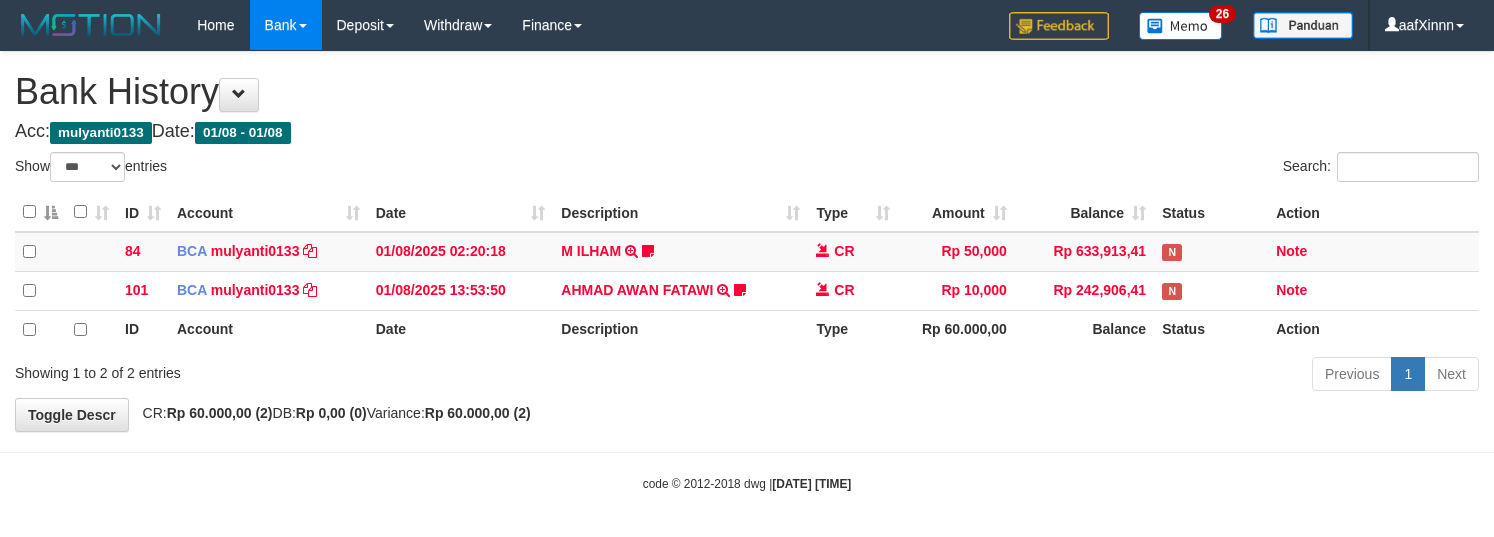 select on "***" 